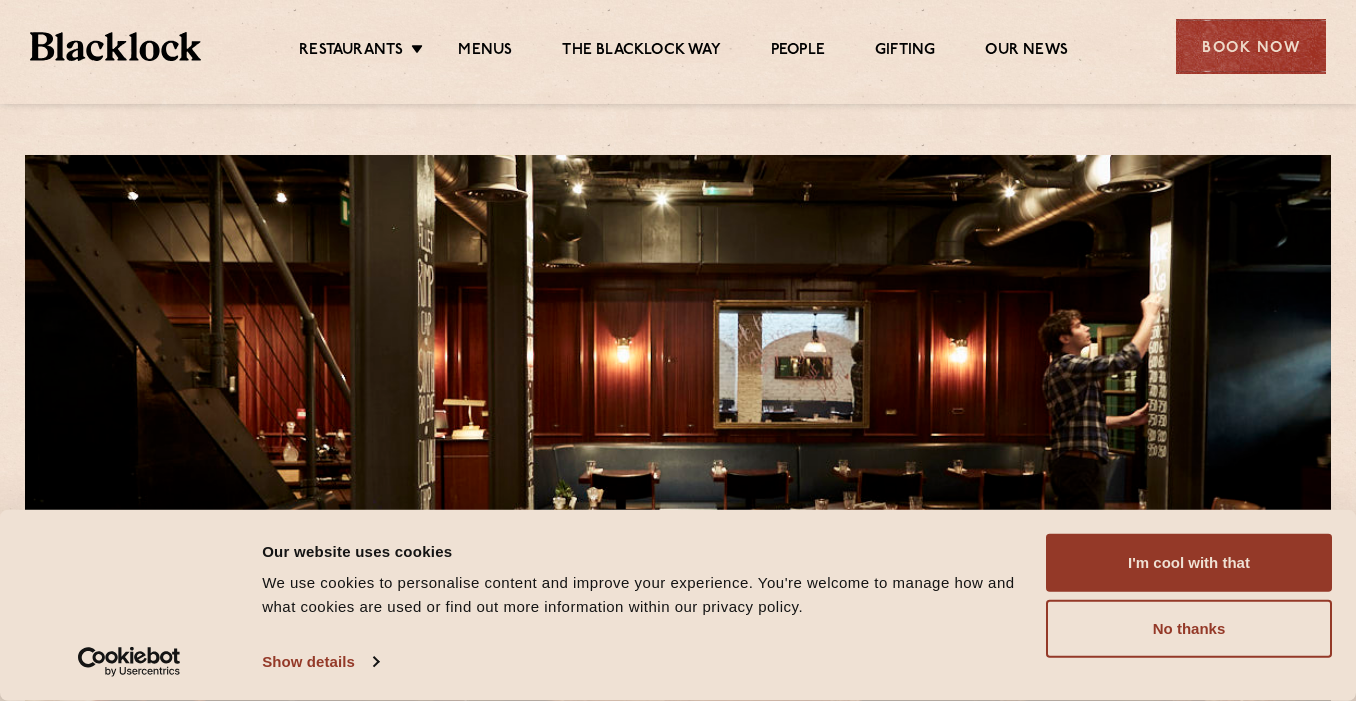 scroll, scrollTop: 0, scrollLeft: 0, axis: both 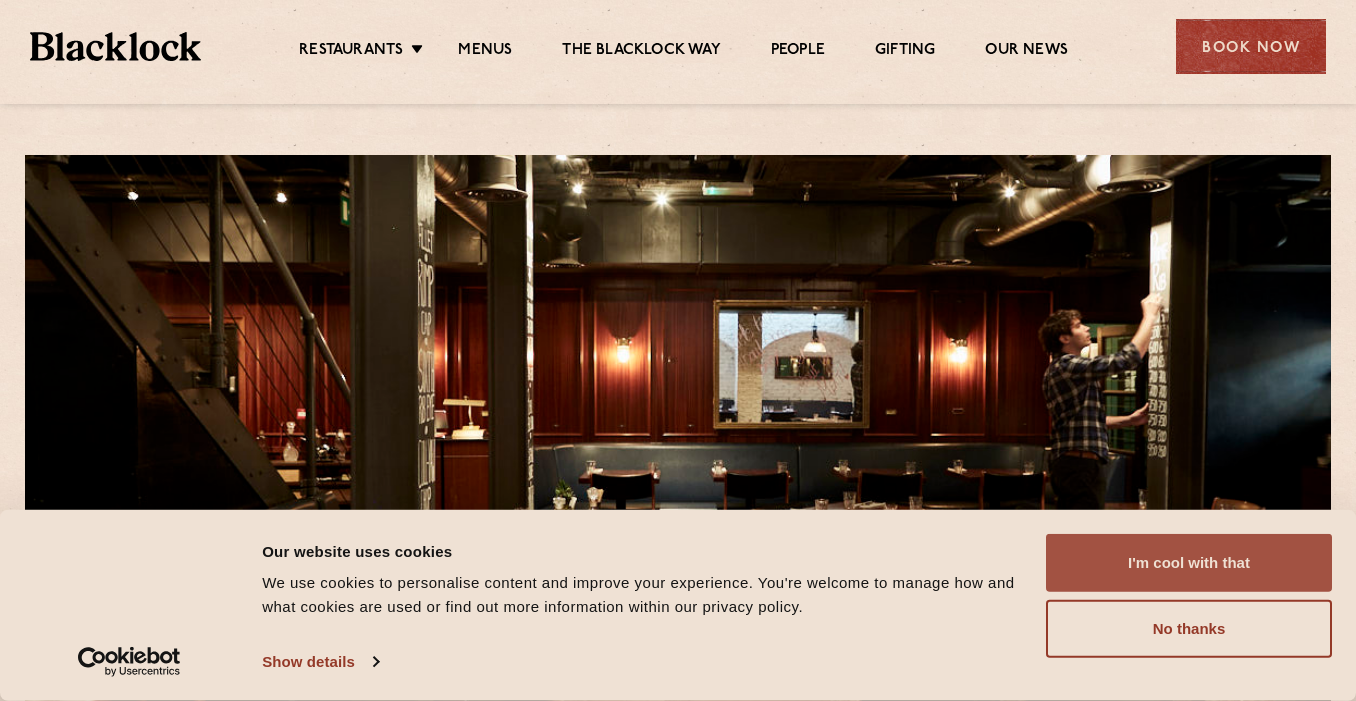 click on "I'm cool with that" at bounding box center [1189, 563] 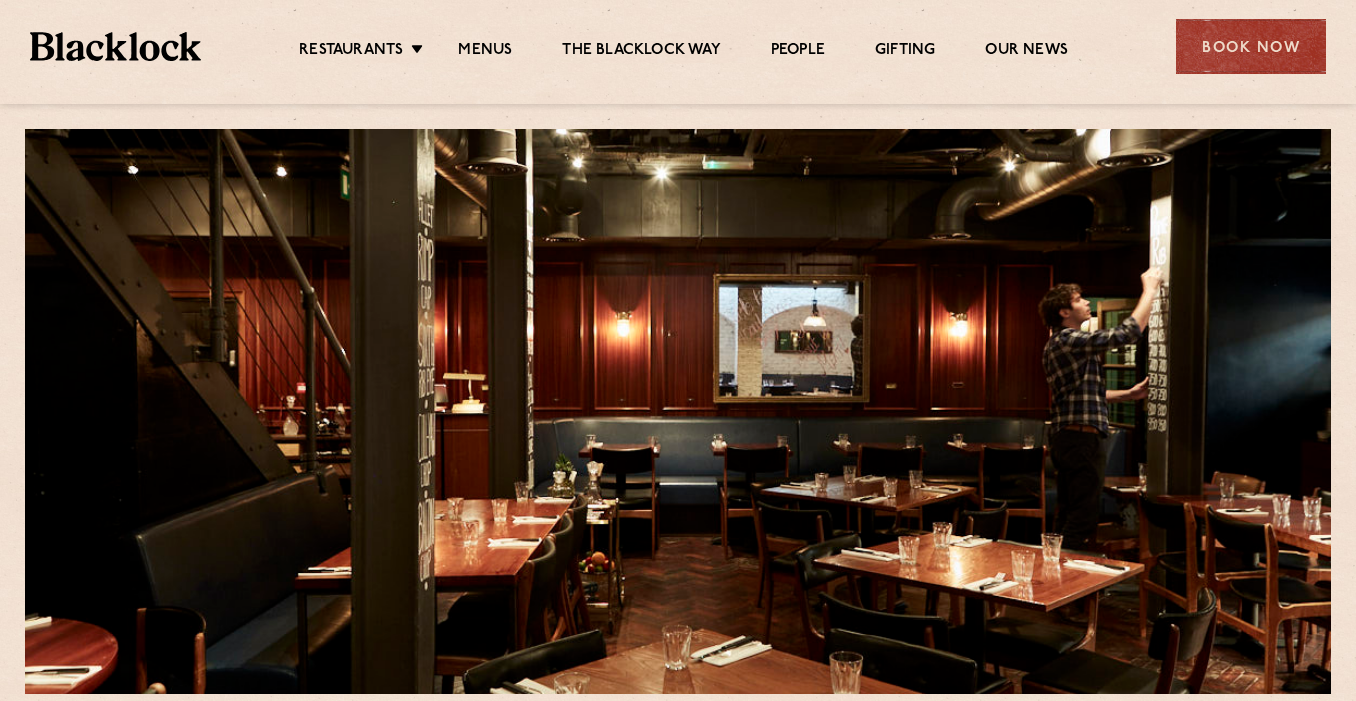 scroll, scrollTop: 0, scrollLeft: 0, axis: both 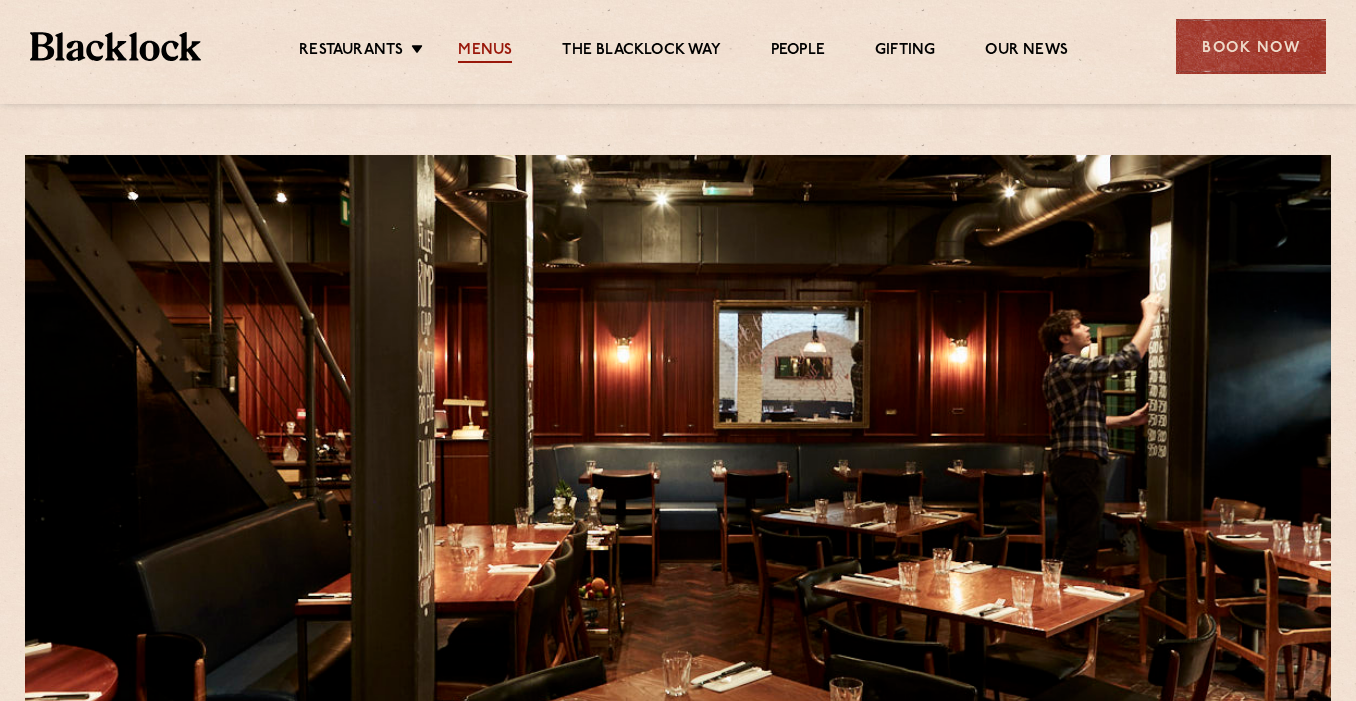 click on "Menus" at bounding box center [485, 52] 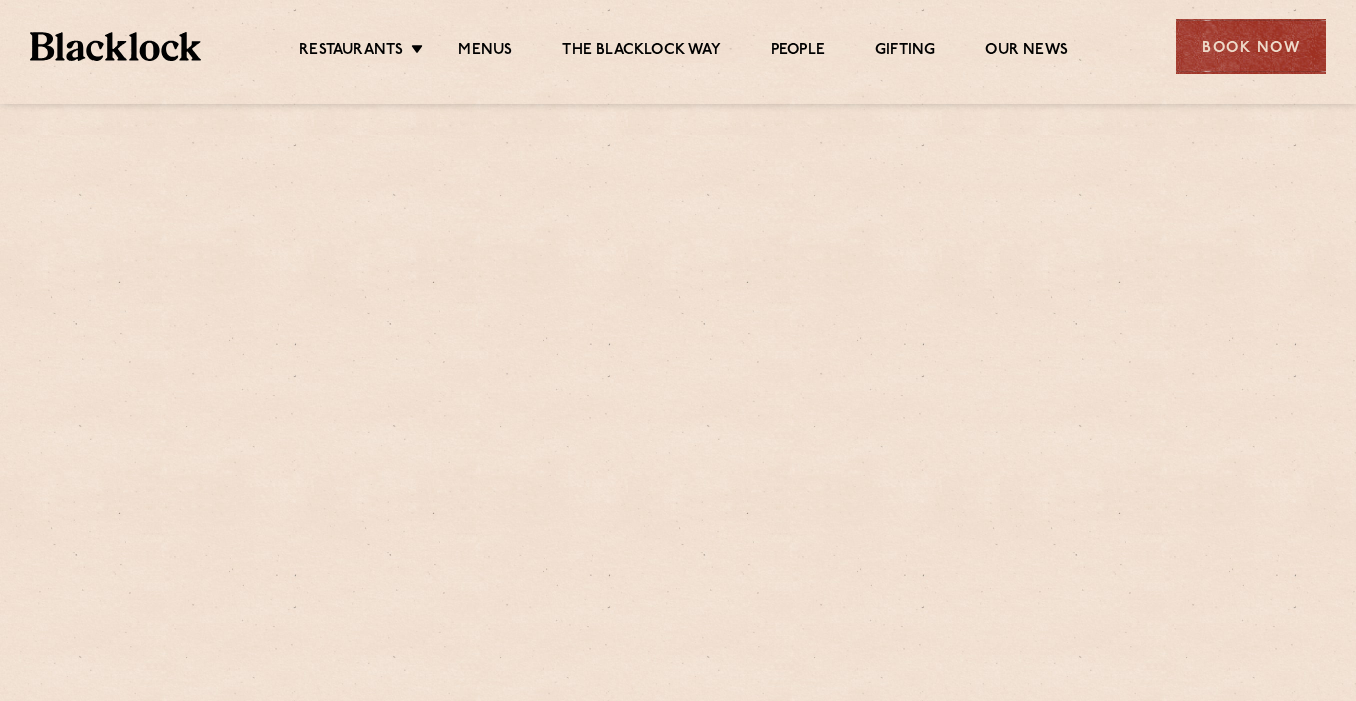 scroll, scrollTop: 0, scrollLeft: 0, axis: both 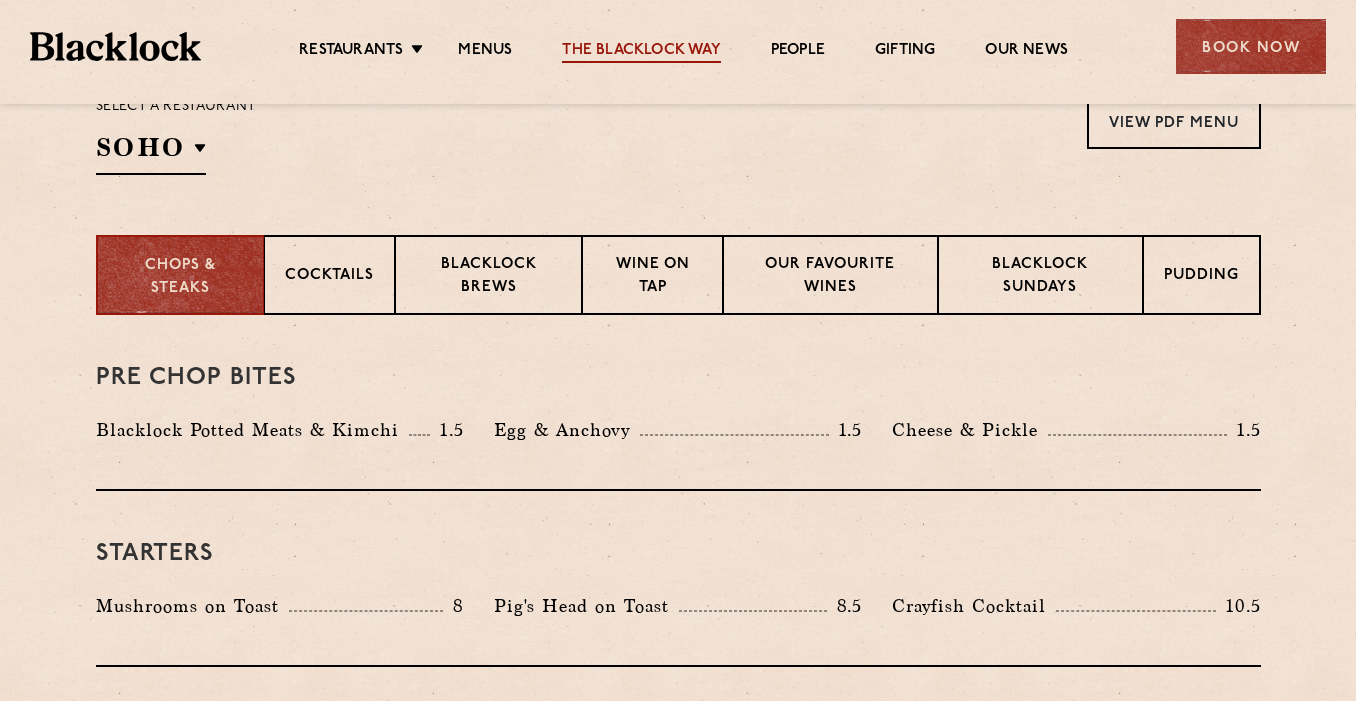 click on "The Blacklock Way" at bounding box center (641, 52) 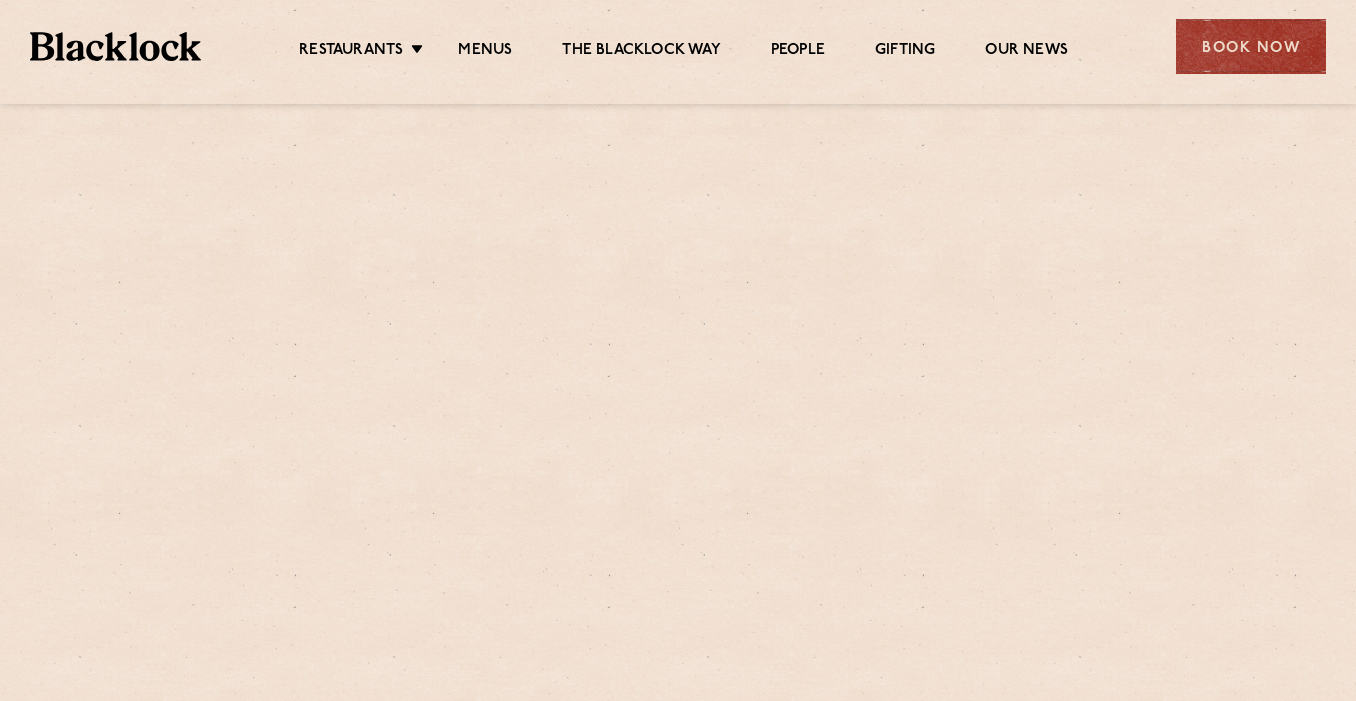 scroll, scrollTop: 0, scrollLeft: 0, axis: both 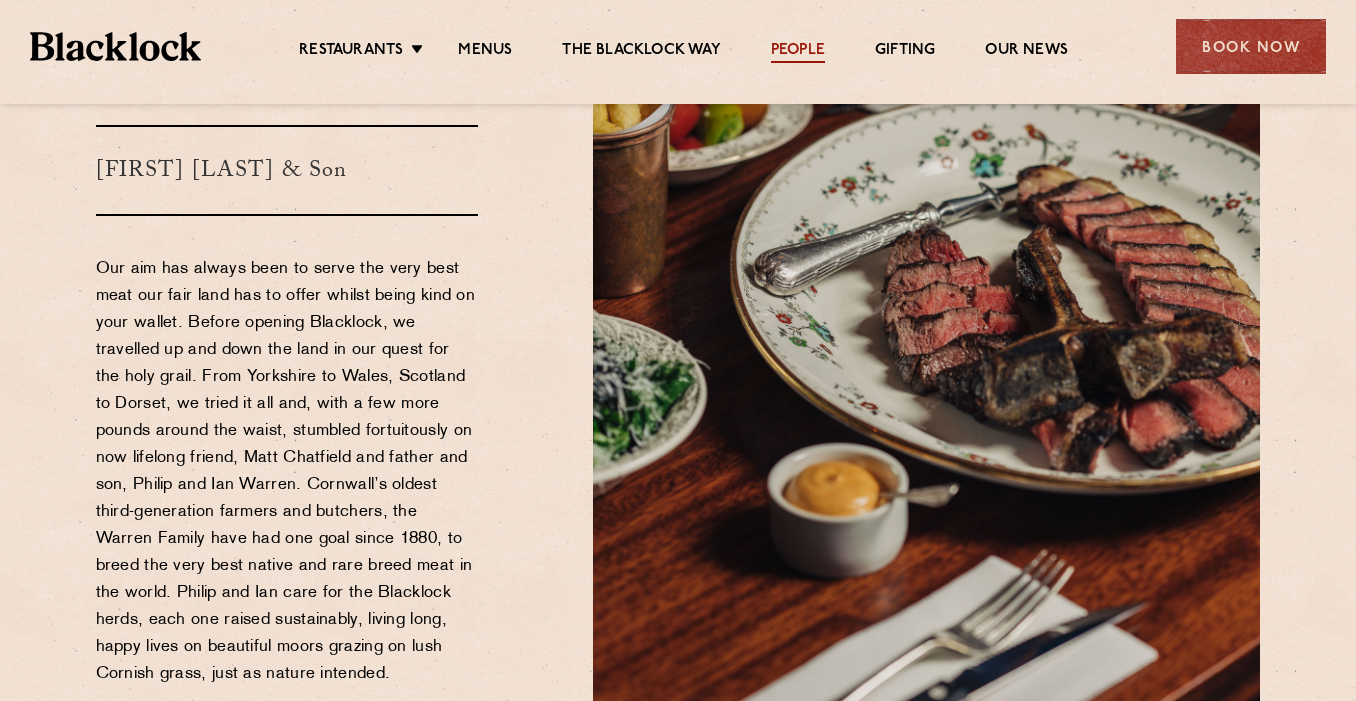 click on "People" at bounding box center [798, 52] 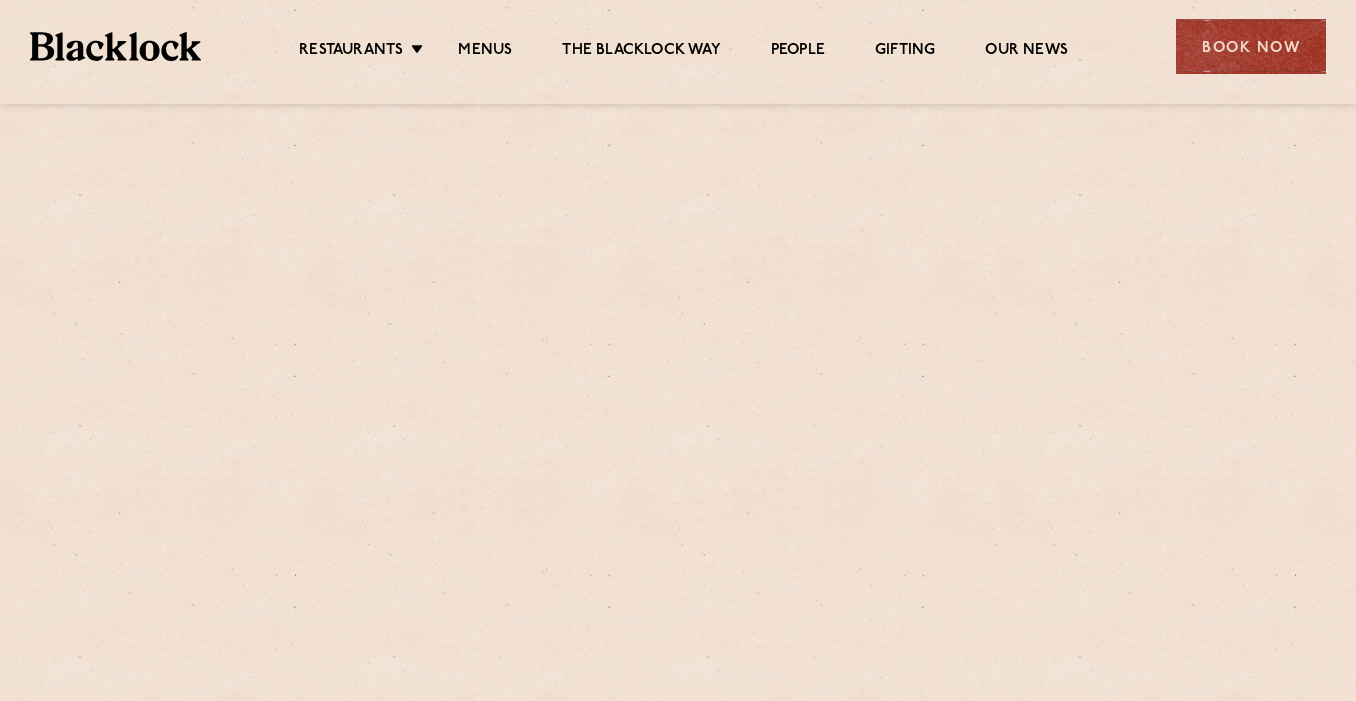 scroll, scrollTop: 0, scrollLeft: 0, axis: both 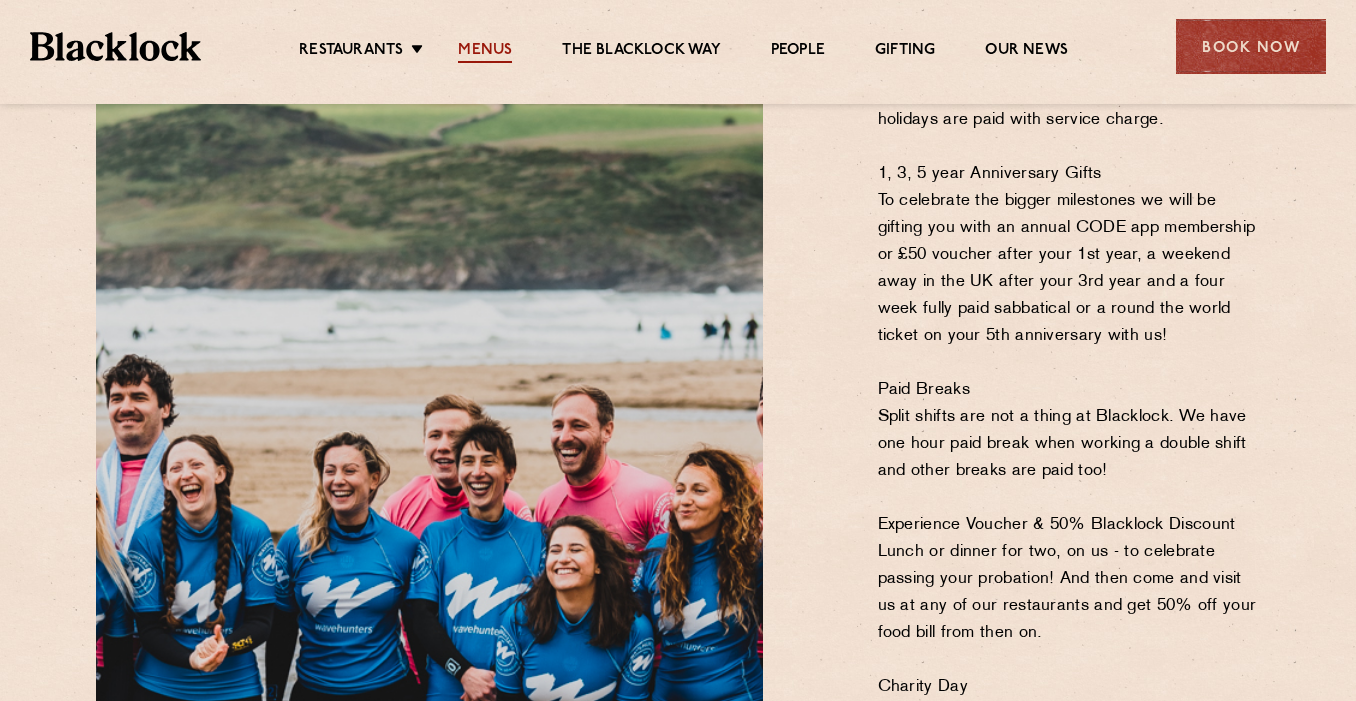 click on "Menus" at bounding box center (485, 52) 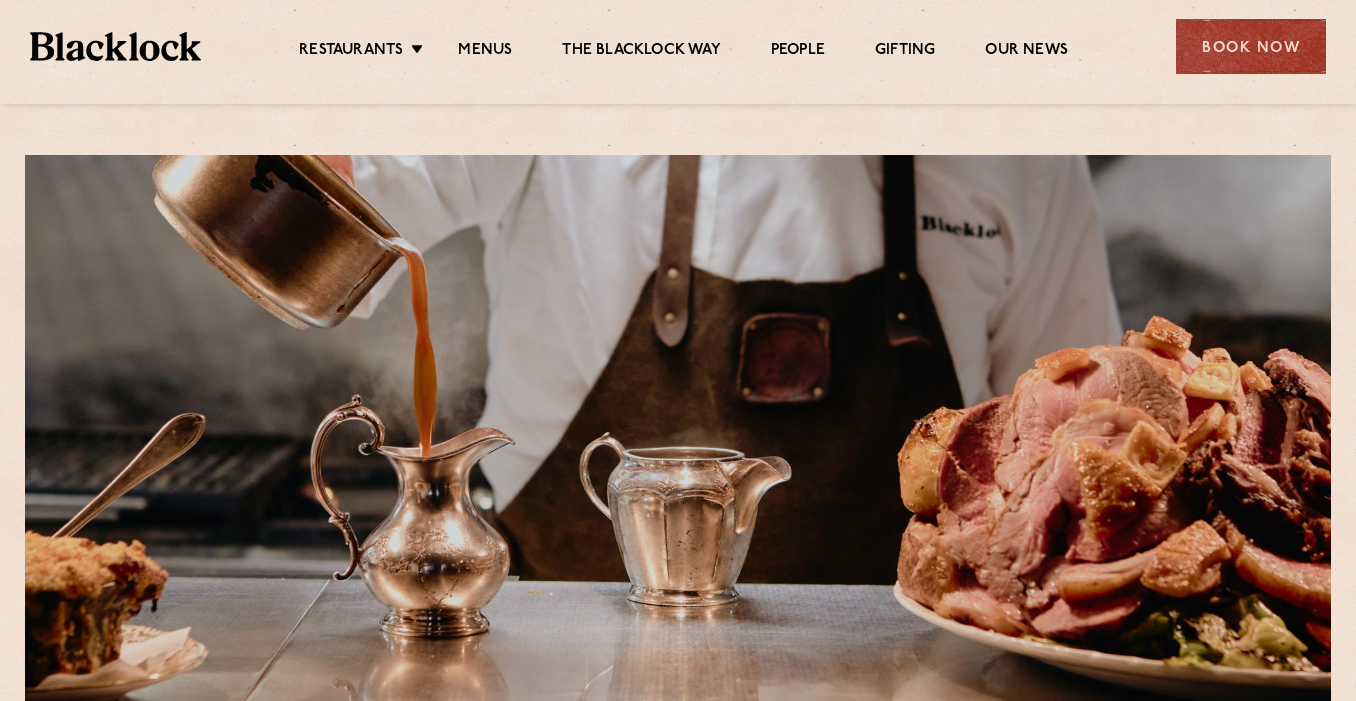 scroll, scrollTop: 0, scrollLeft: 0, axis: both 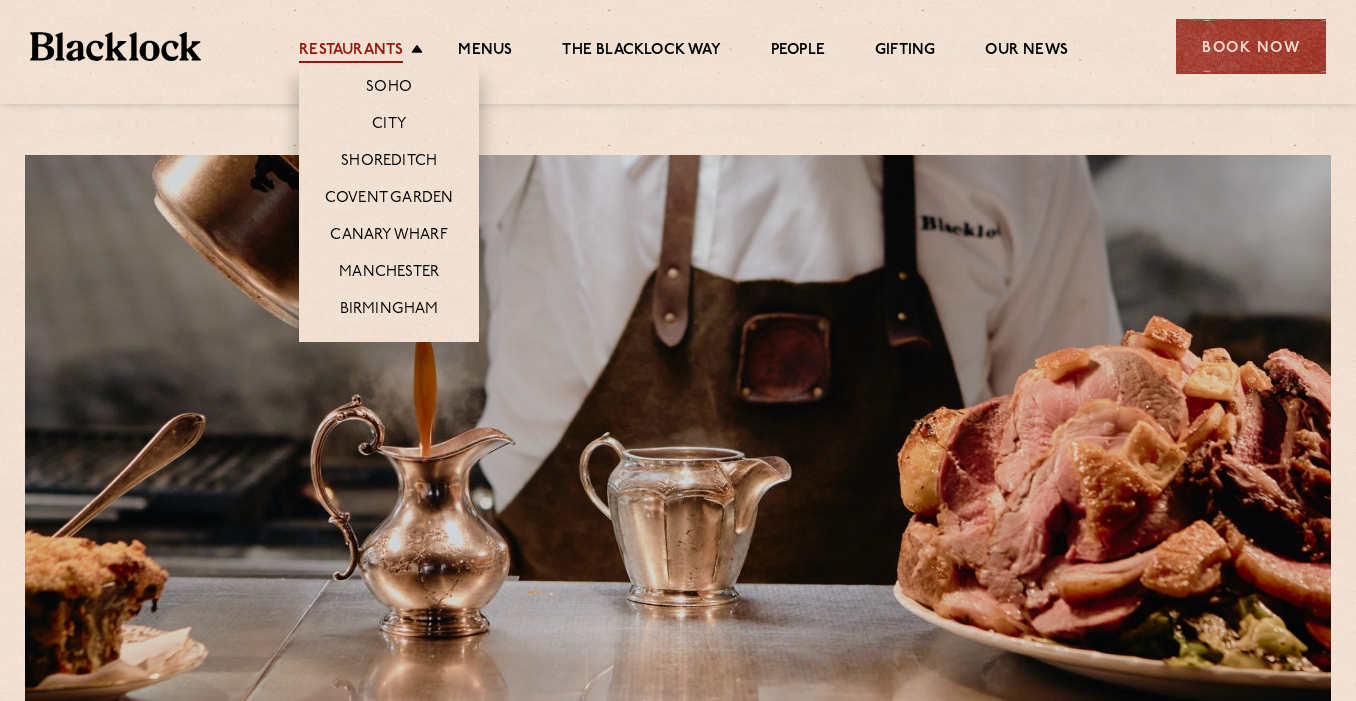 click on "Restaurants" at bounding box center [351, 52] 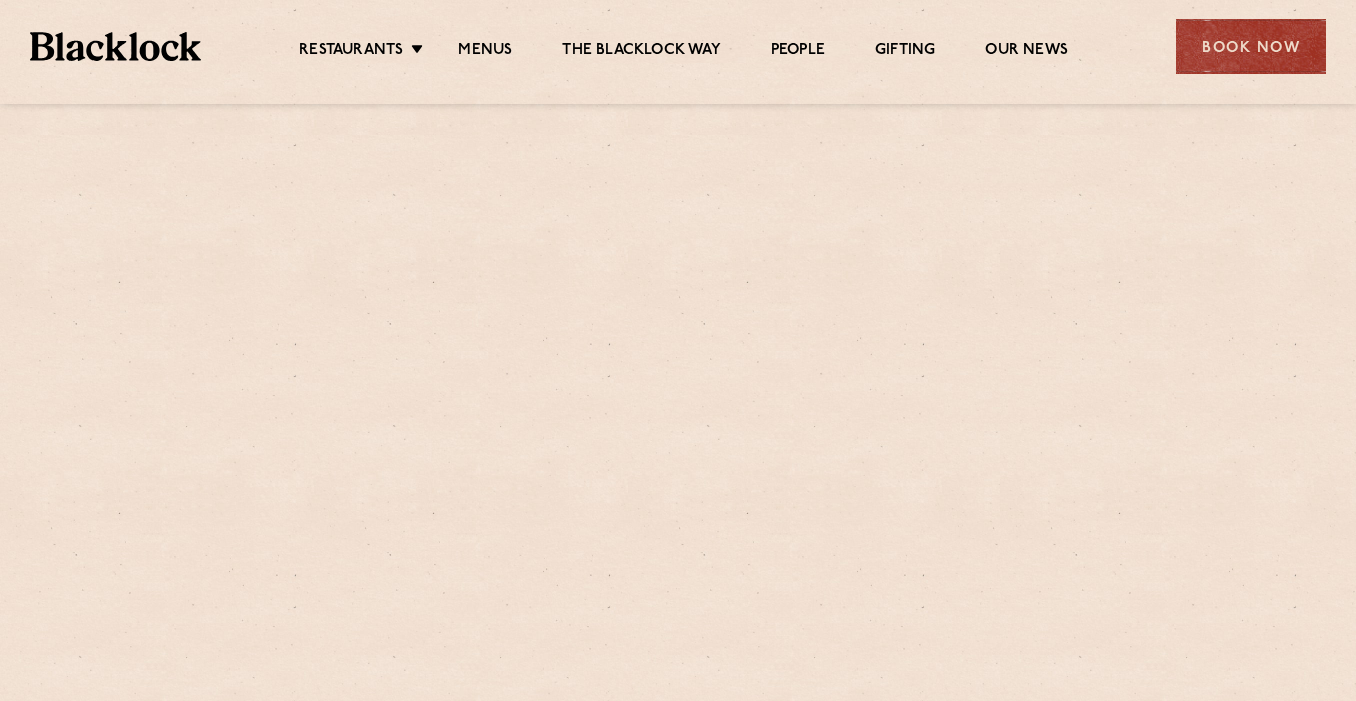 scroll, scrollTop: 0, scrollLeft: 0, axis: both 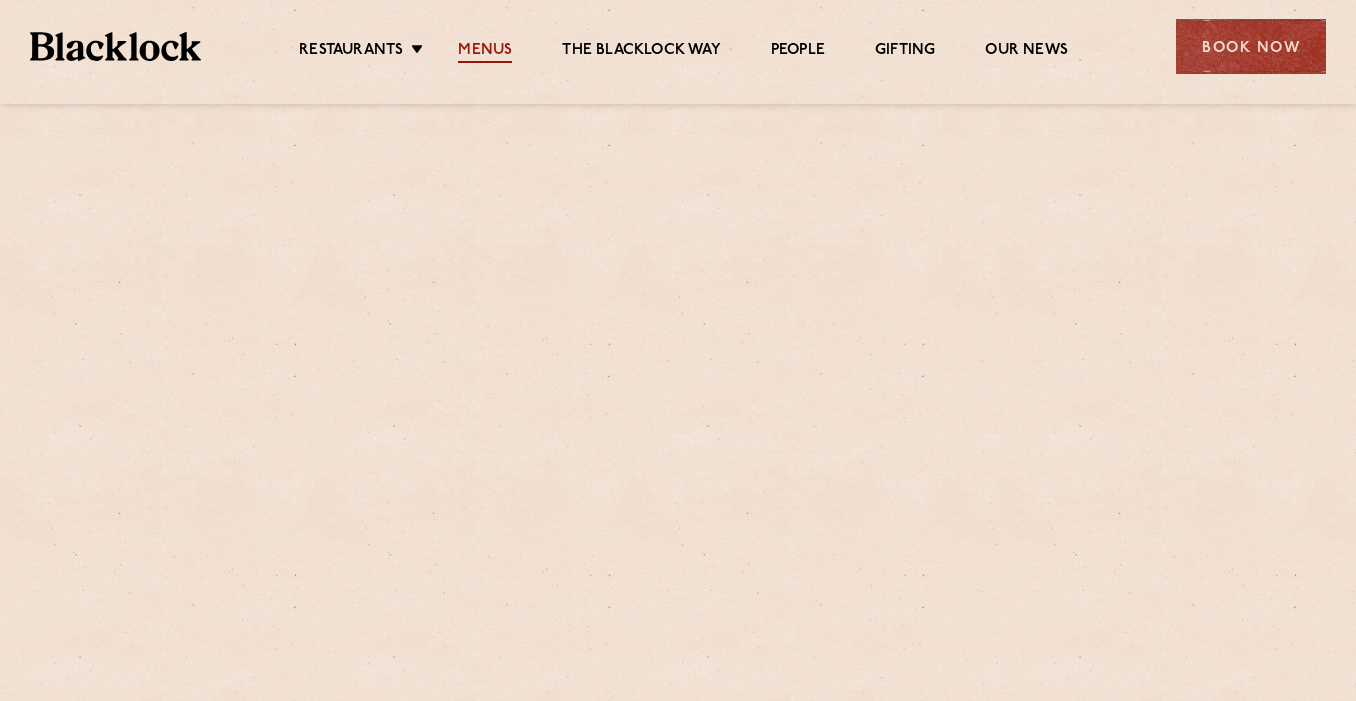 click on "Menus" at bounding box center (485, 52) 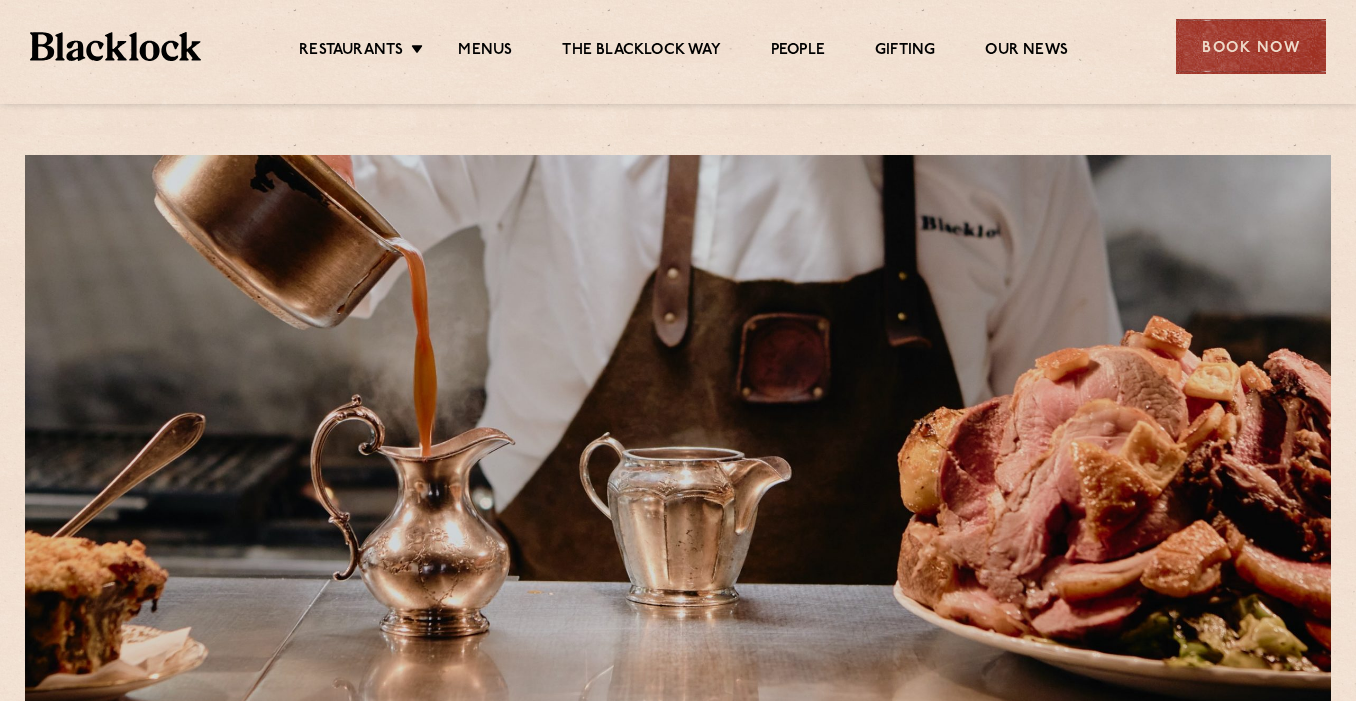 scroll, scrollTop: 0, scrollLeft: 0, axis: both 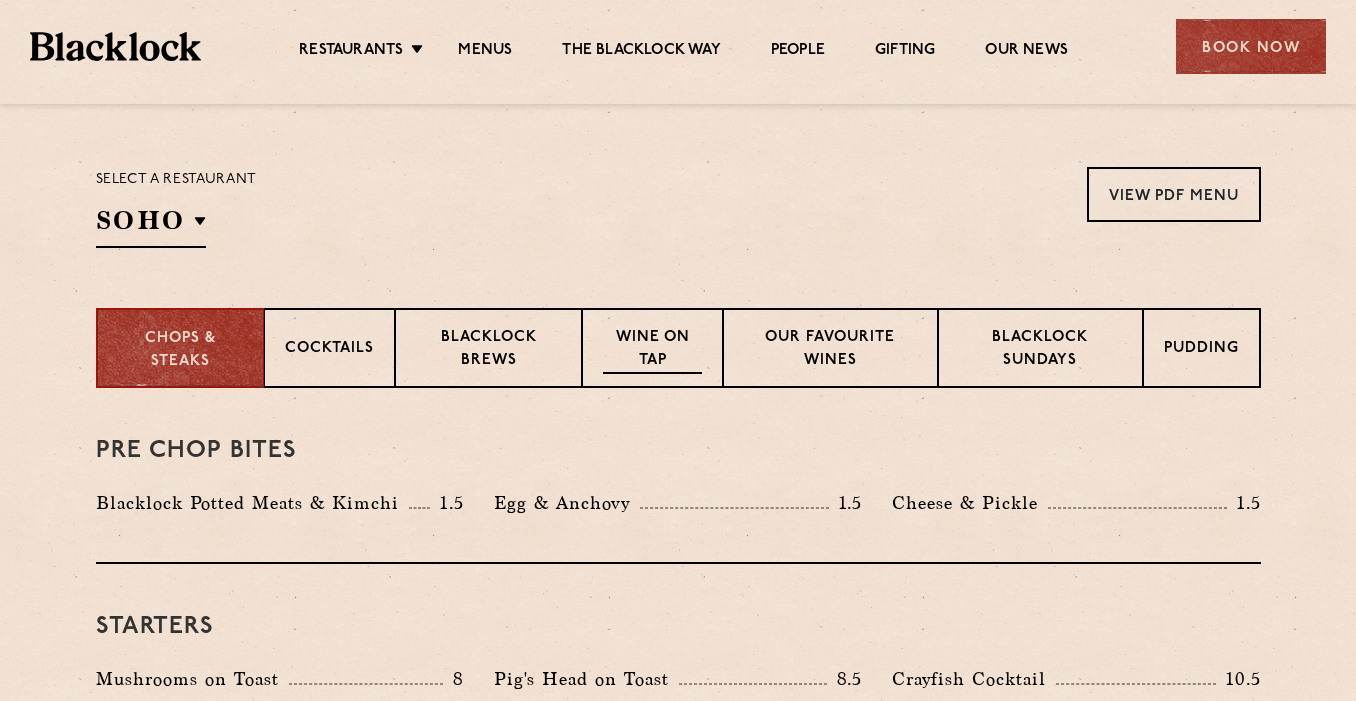 click on "Wine on Tap" at bounding box center [652, 350] 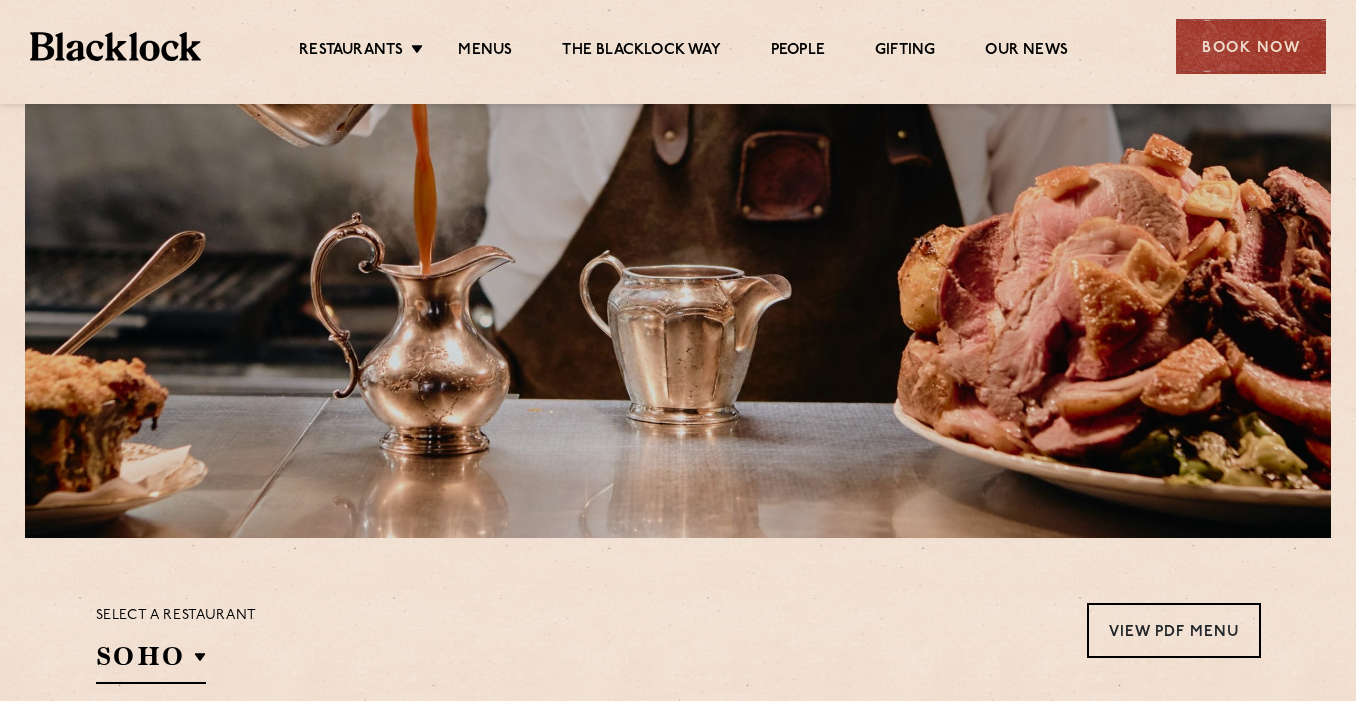 scroll, scrollTop: 178, scrollLeft: 0, axis: vertical 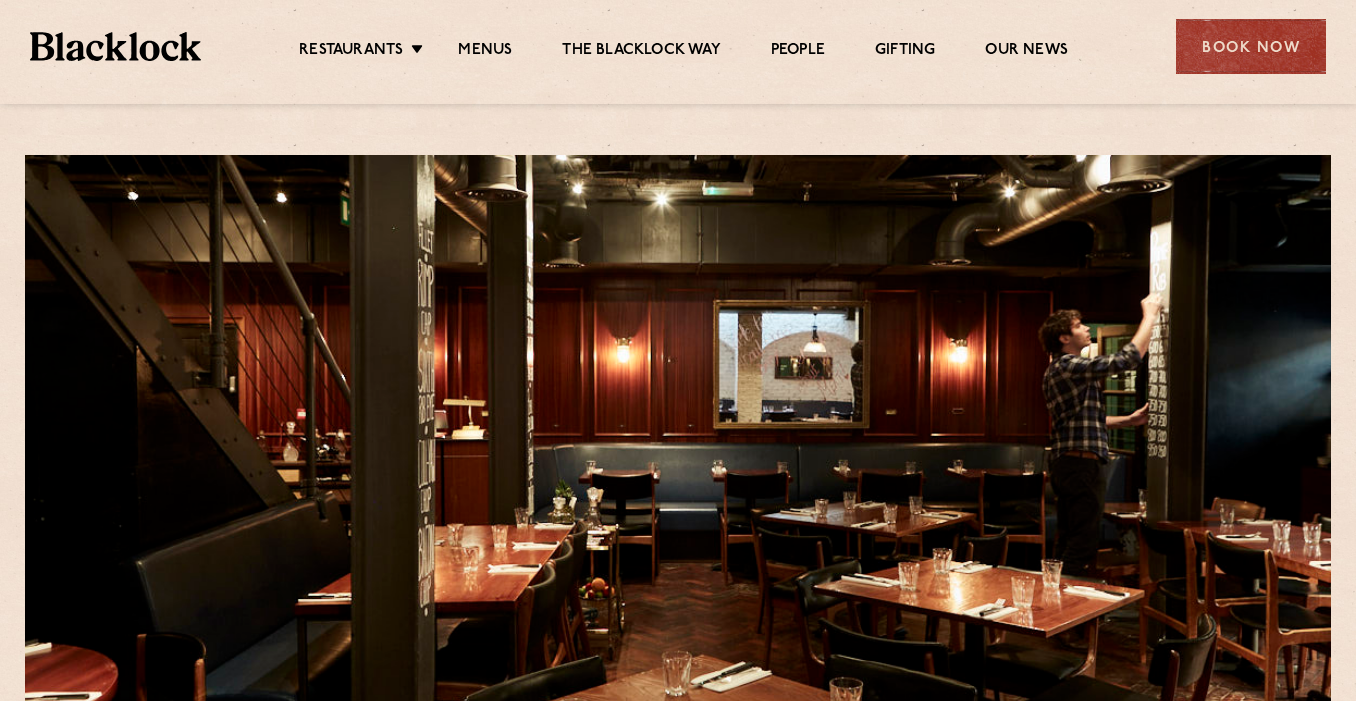click on "Restaurants Soho City Shoreditch Covent Garden Canary Wharf Manchester Birmingham Menus The Blacklock Way People Gifting Our News" at bounding box center [683, 47] 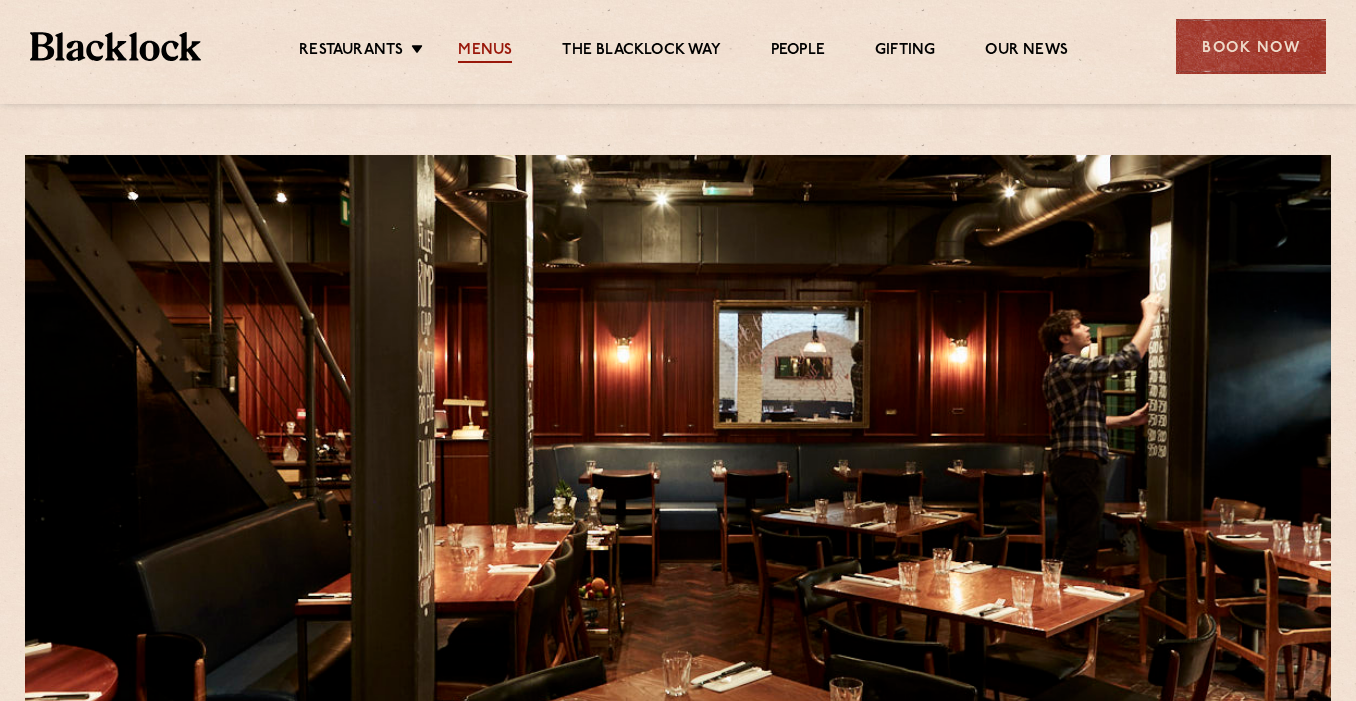 click on "Menus" at bounding box center [485, 52] 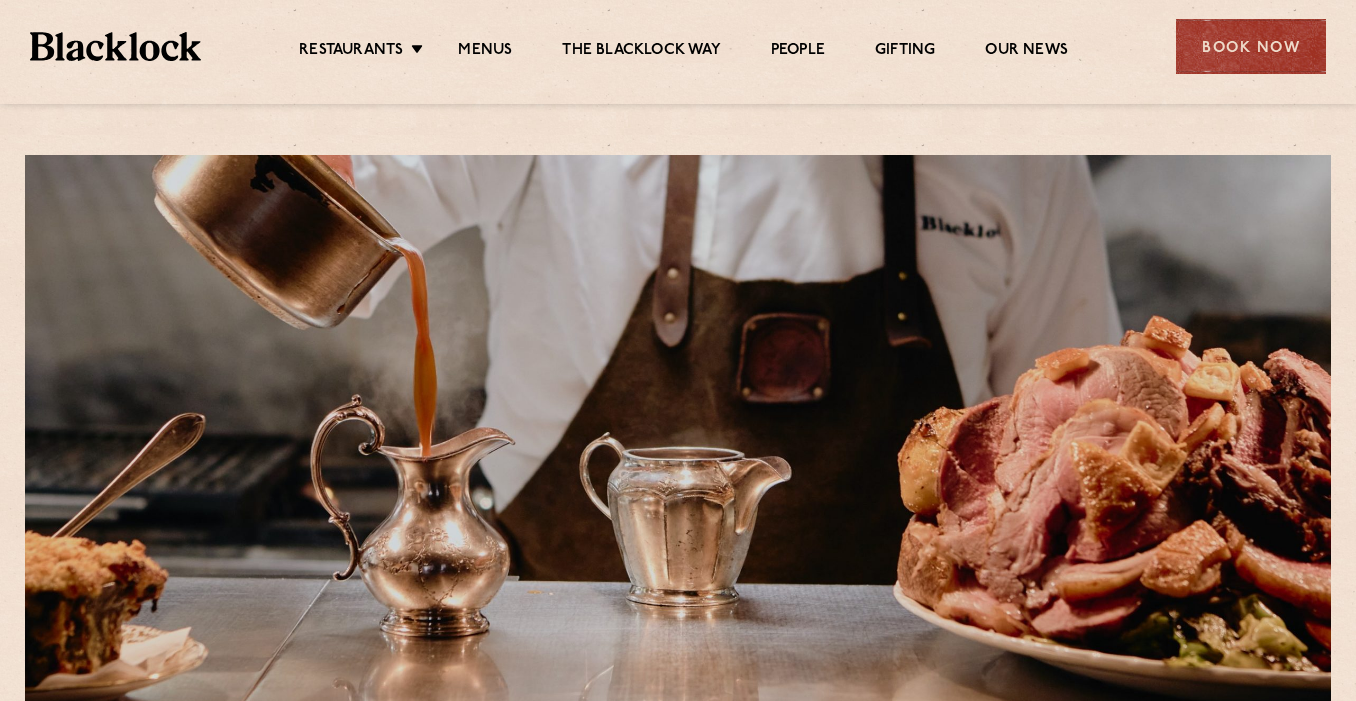 scroll, scrollTop: 0, scrollLeft: 0, axis: both 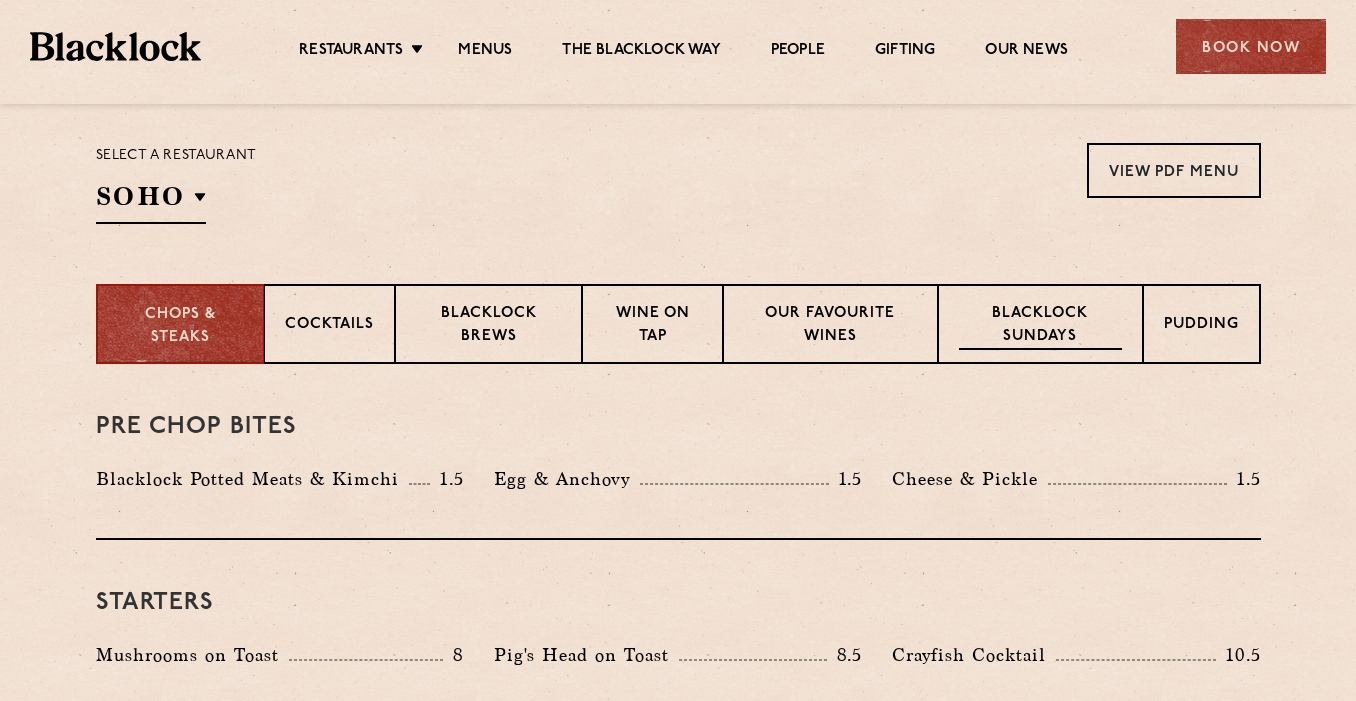 click on "Blacklock Sundays" at bounding box center [1040, 326] 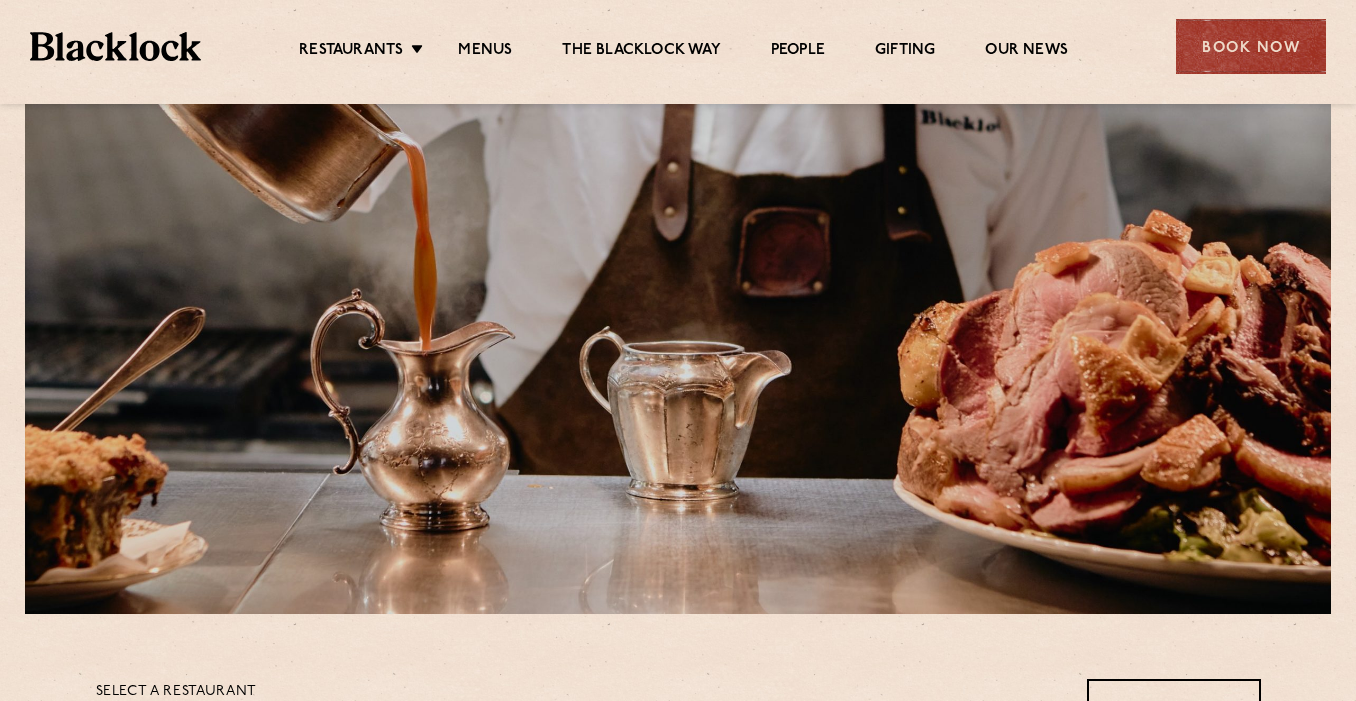 scroll, scrollTop: 109, scrollLeft: 0, axis: vertical 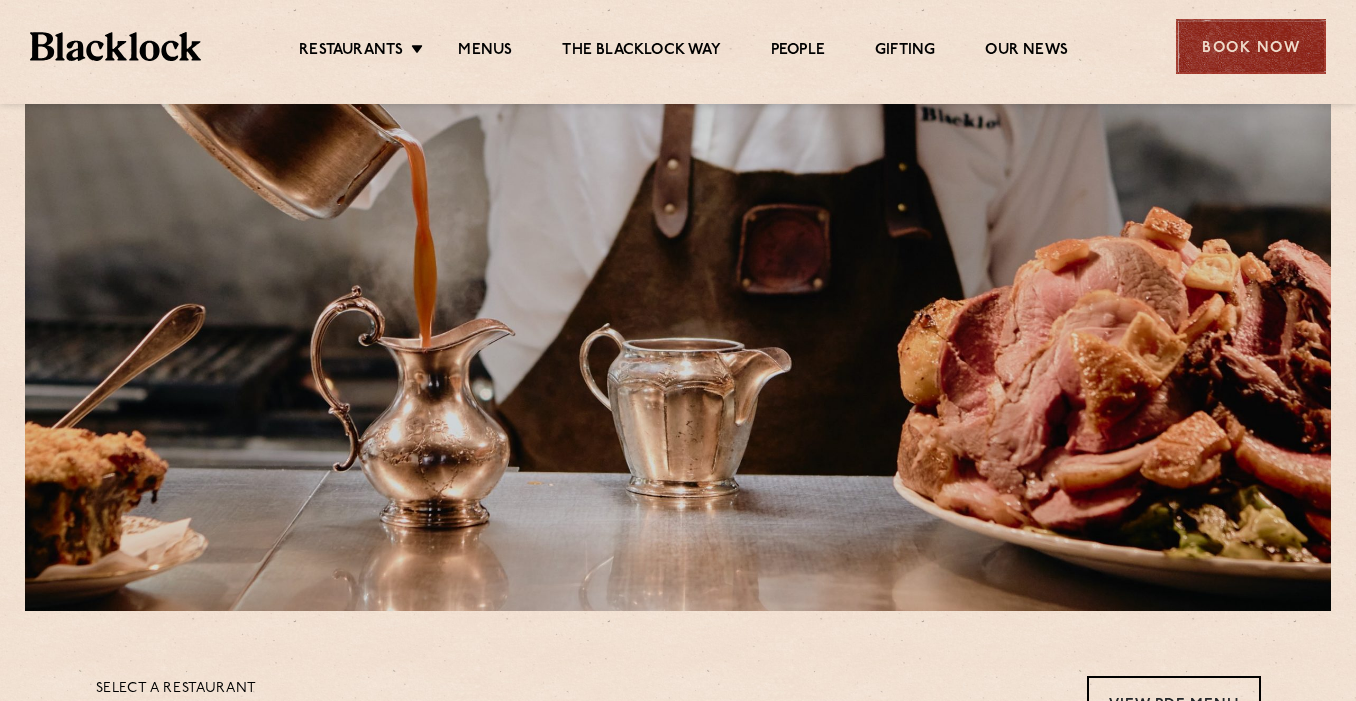 click on "Book Now" at bounding box center [1251, 46] 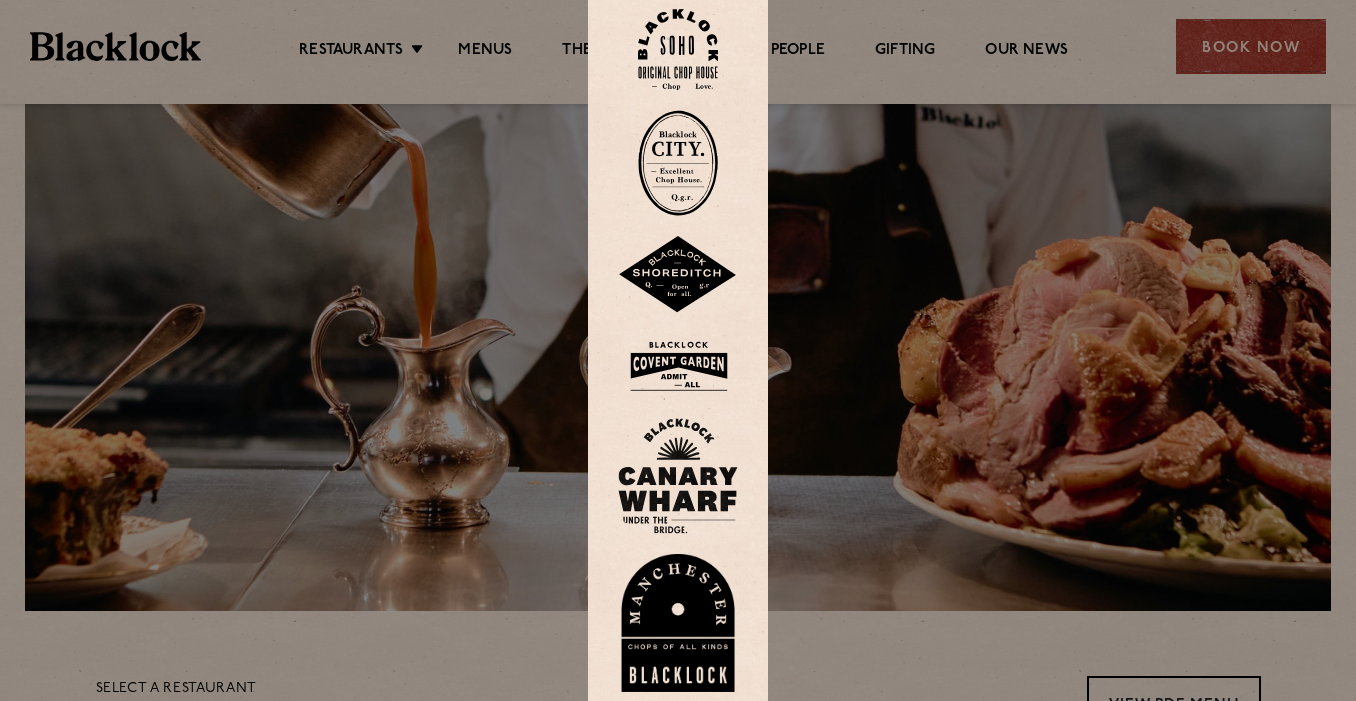 click at bounding box center [678, 49] 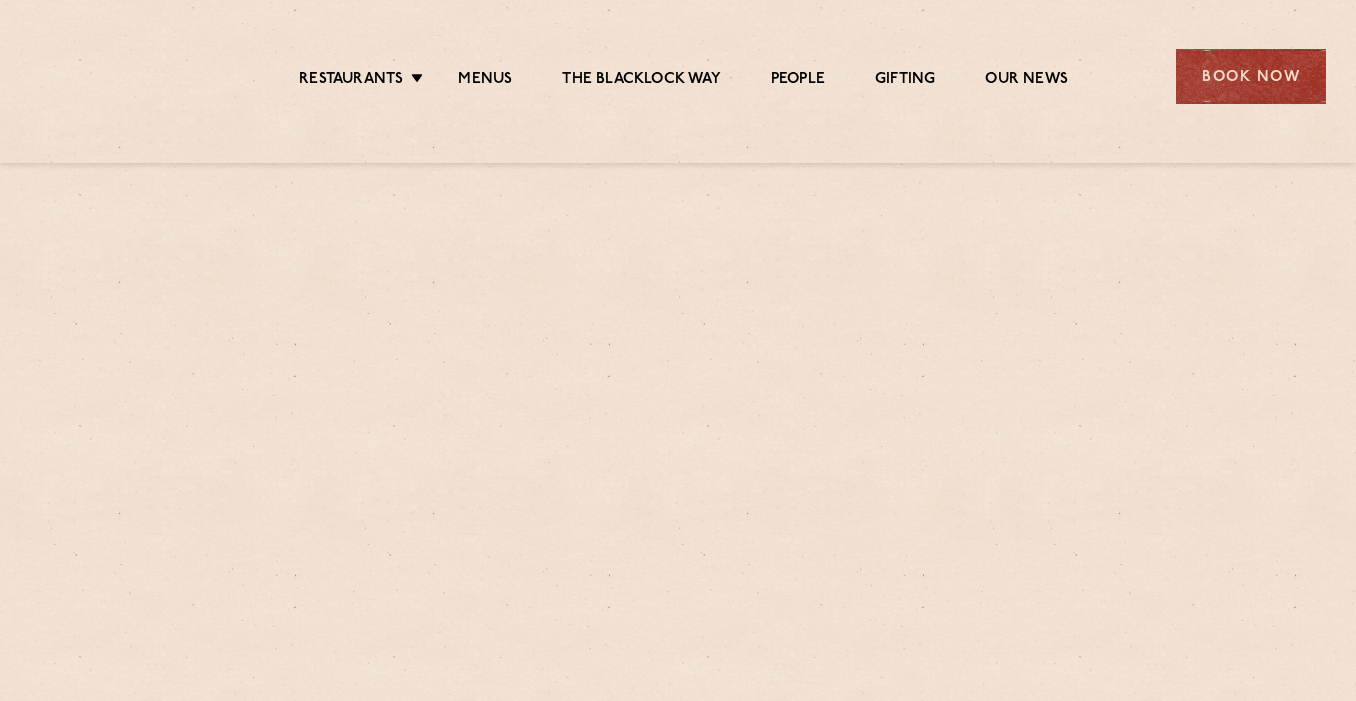 scroll, scrollTop: 0, scrollLeft: 0, axis: both 